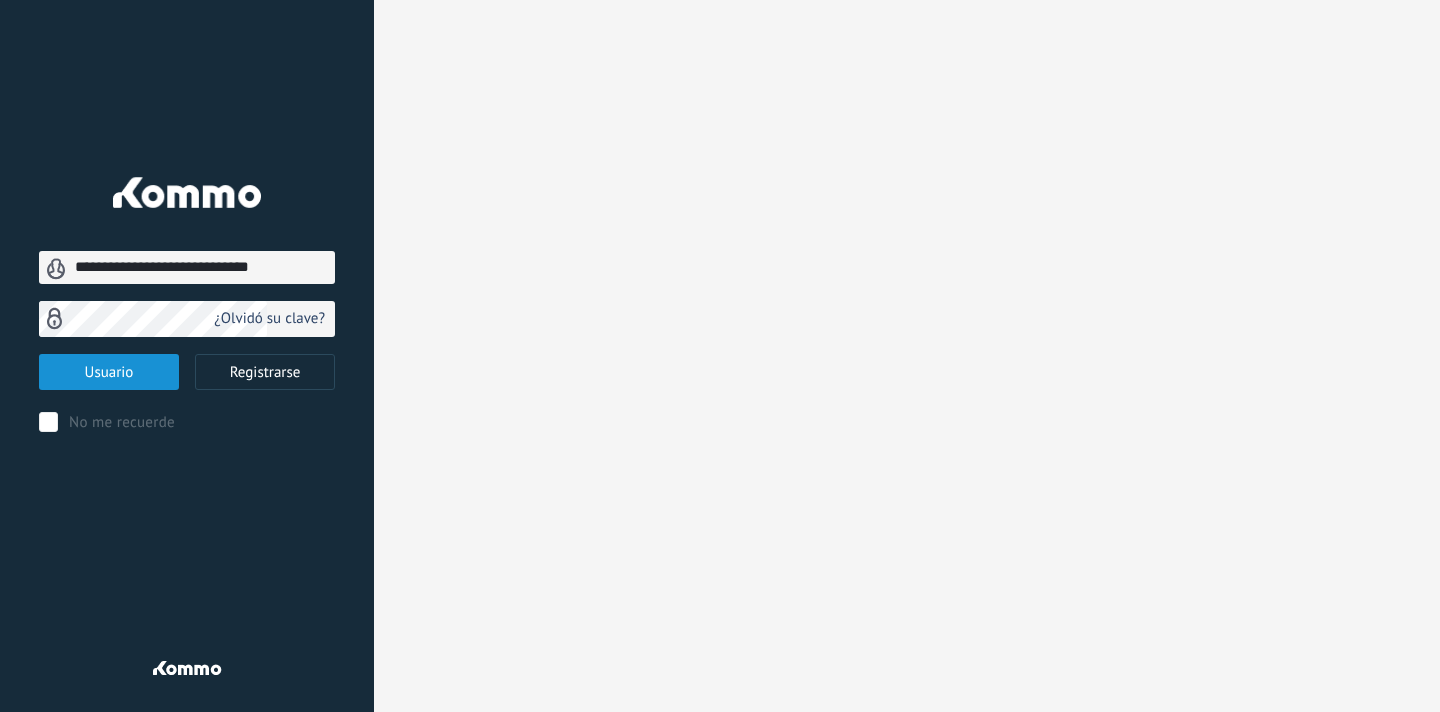 scroll, scrollTop: 0, scrollLeft: 0, axis: both 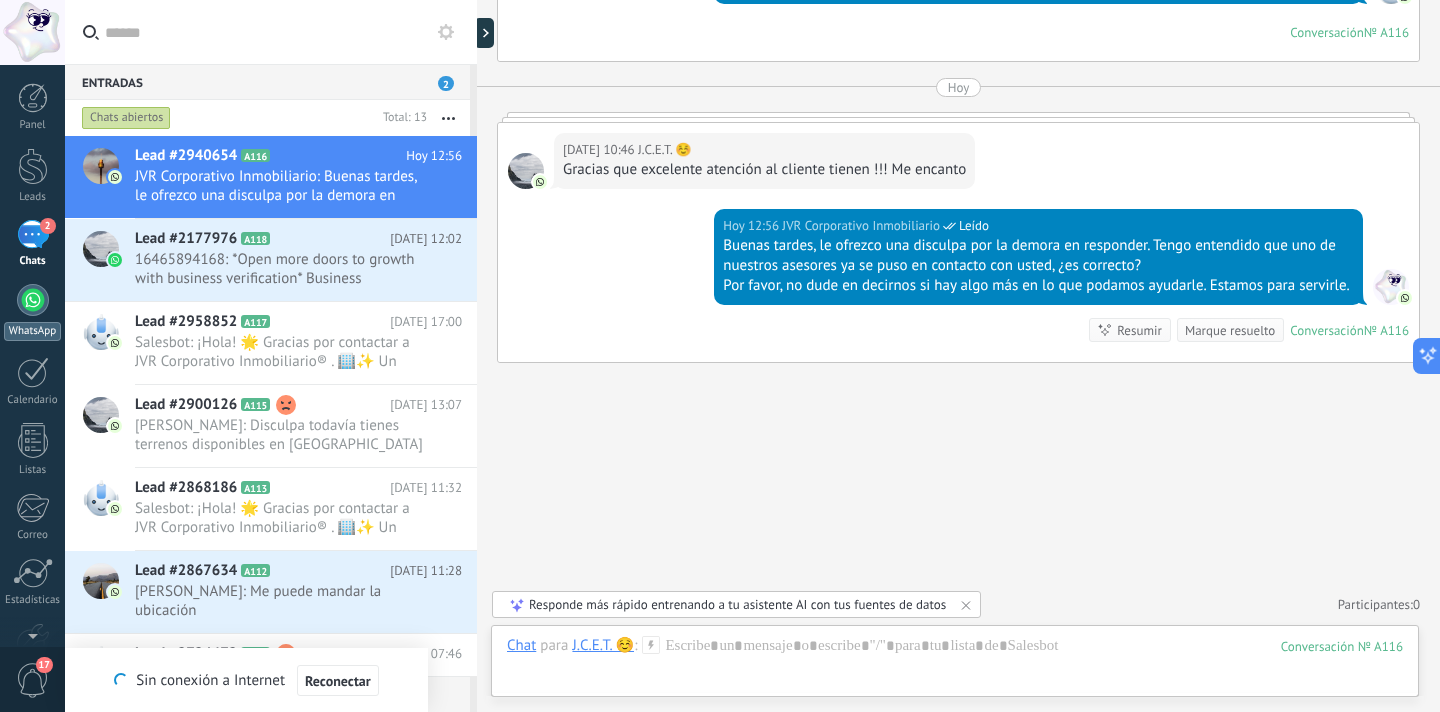 click at bounding box center (33, 300) 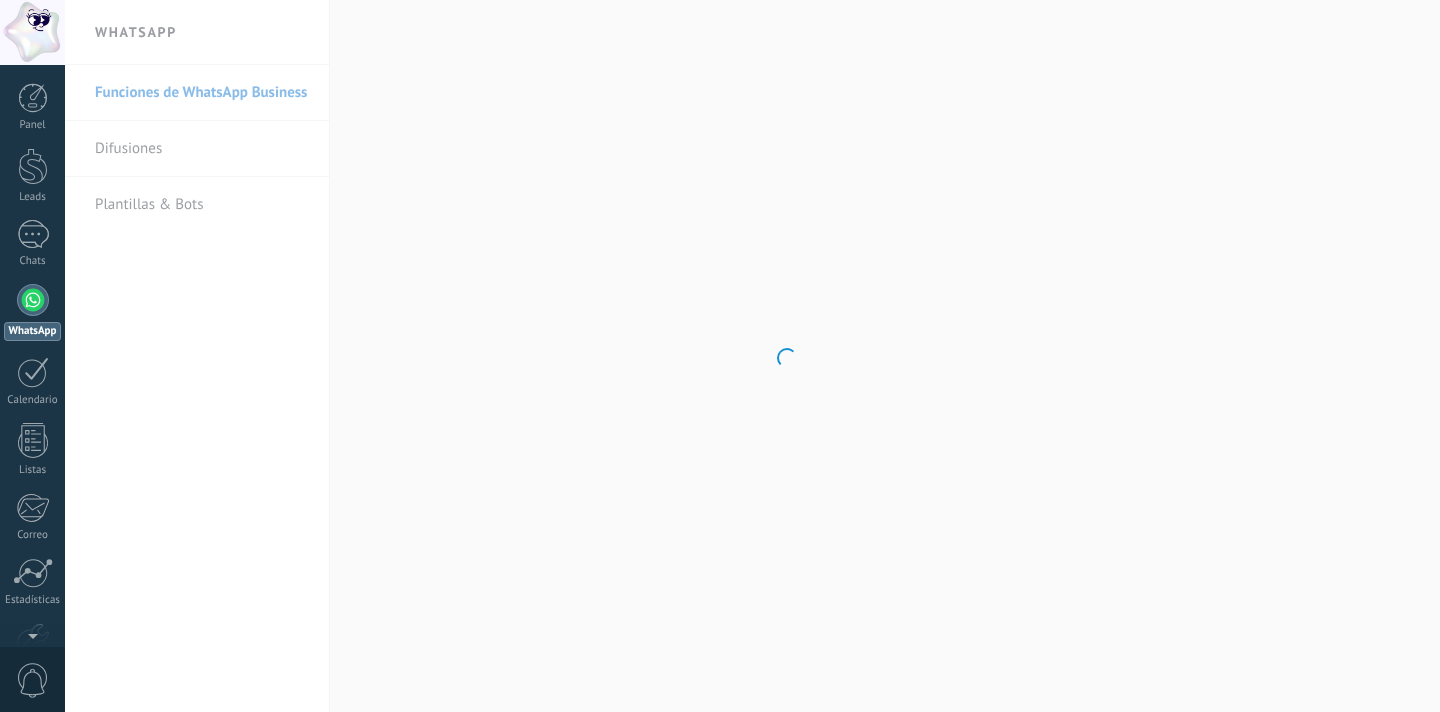 scroll, scrollTop: 0, scrollLeft: 0, axis: both 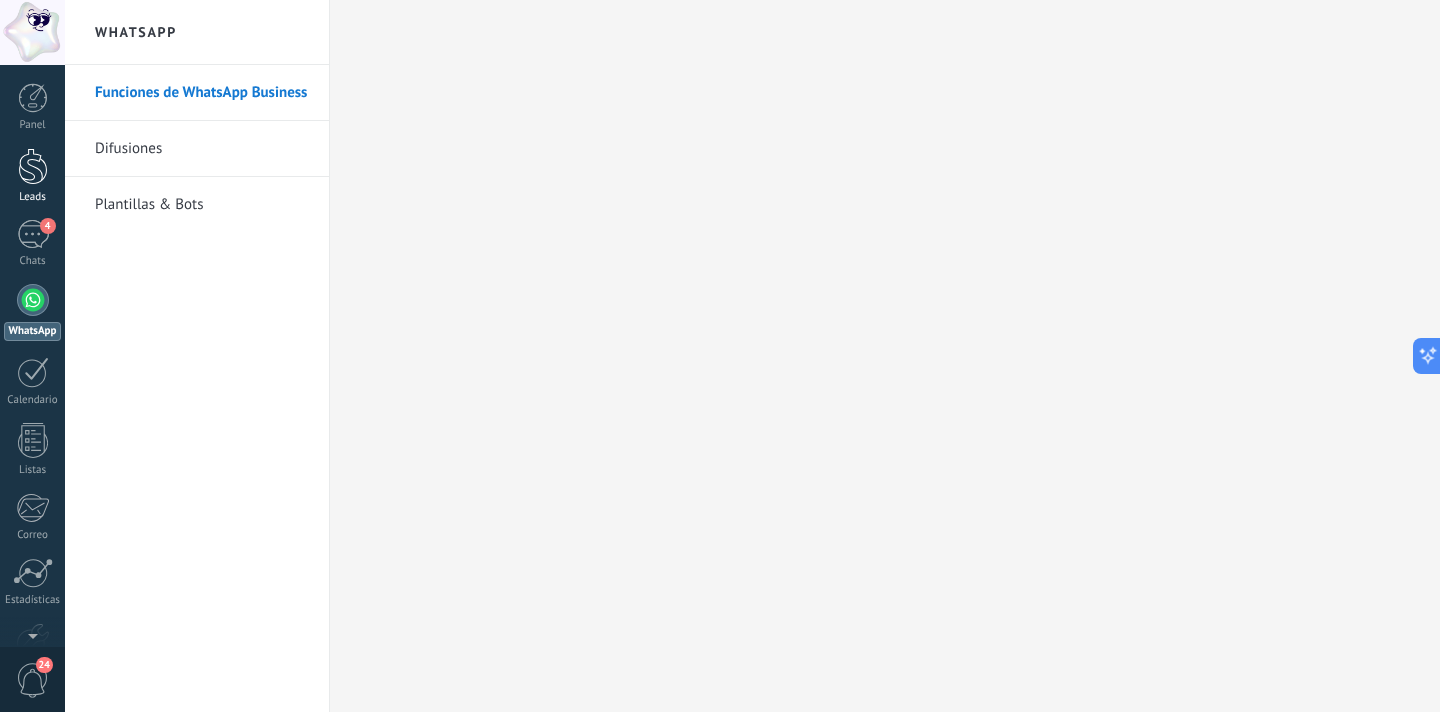 click at bounding box center [33, 166] 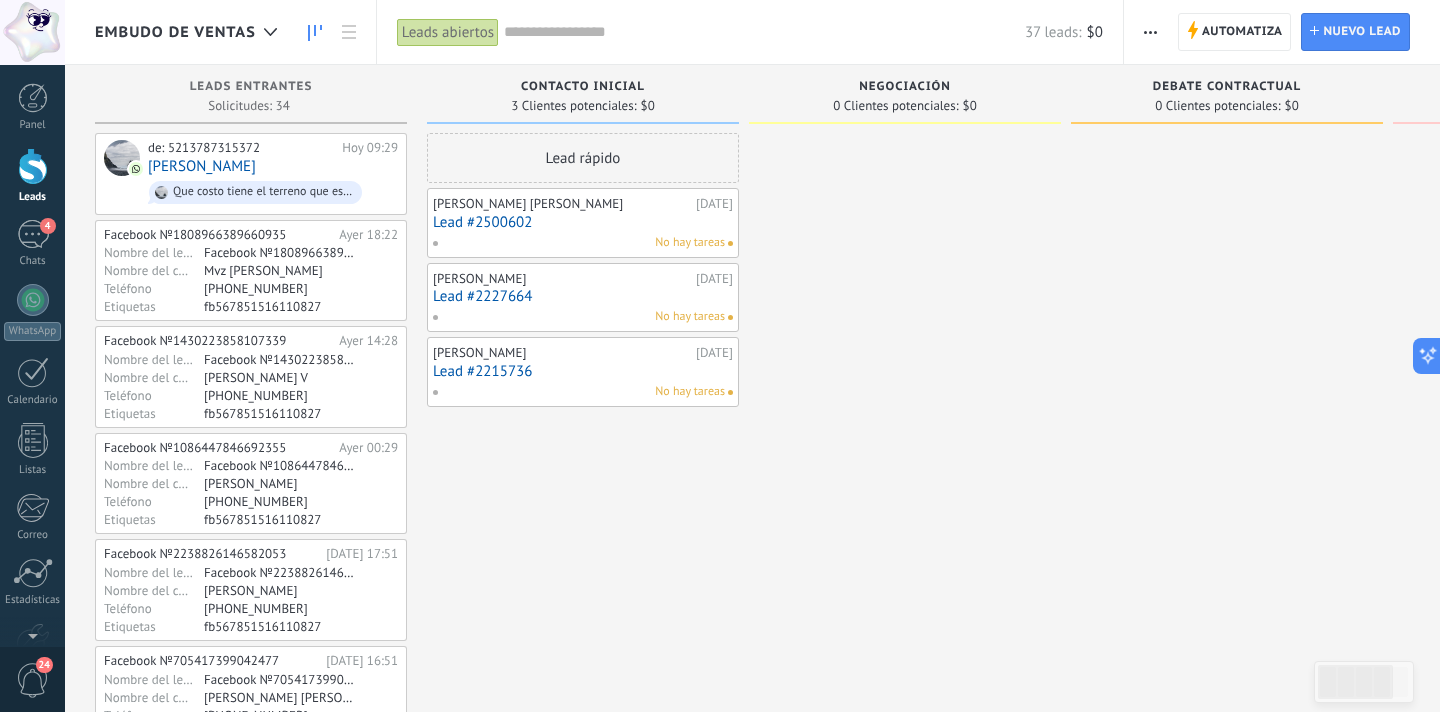 scroll, scrollTop: 0, scrollLeft: 0, axis: both 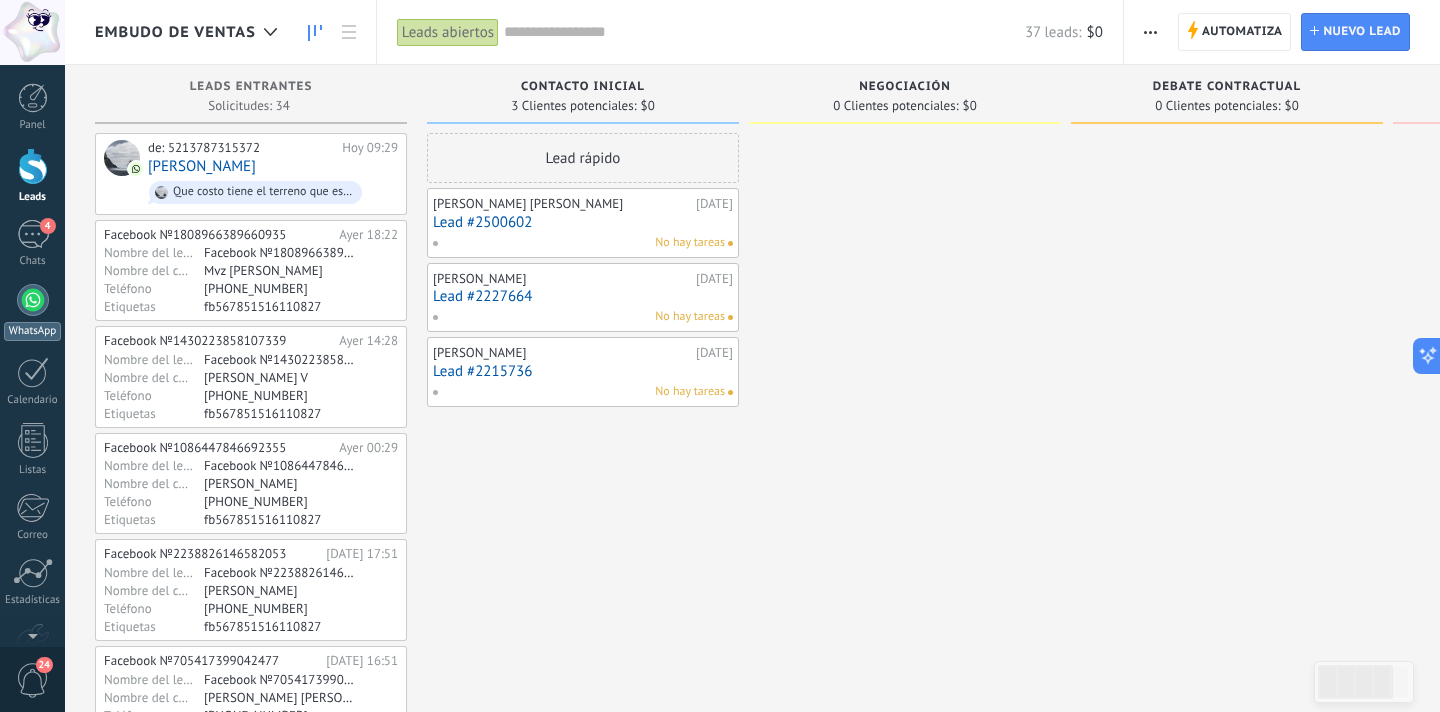 click at bounding box center (33, 300) 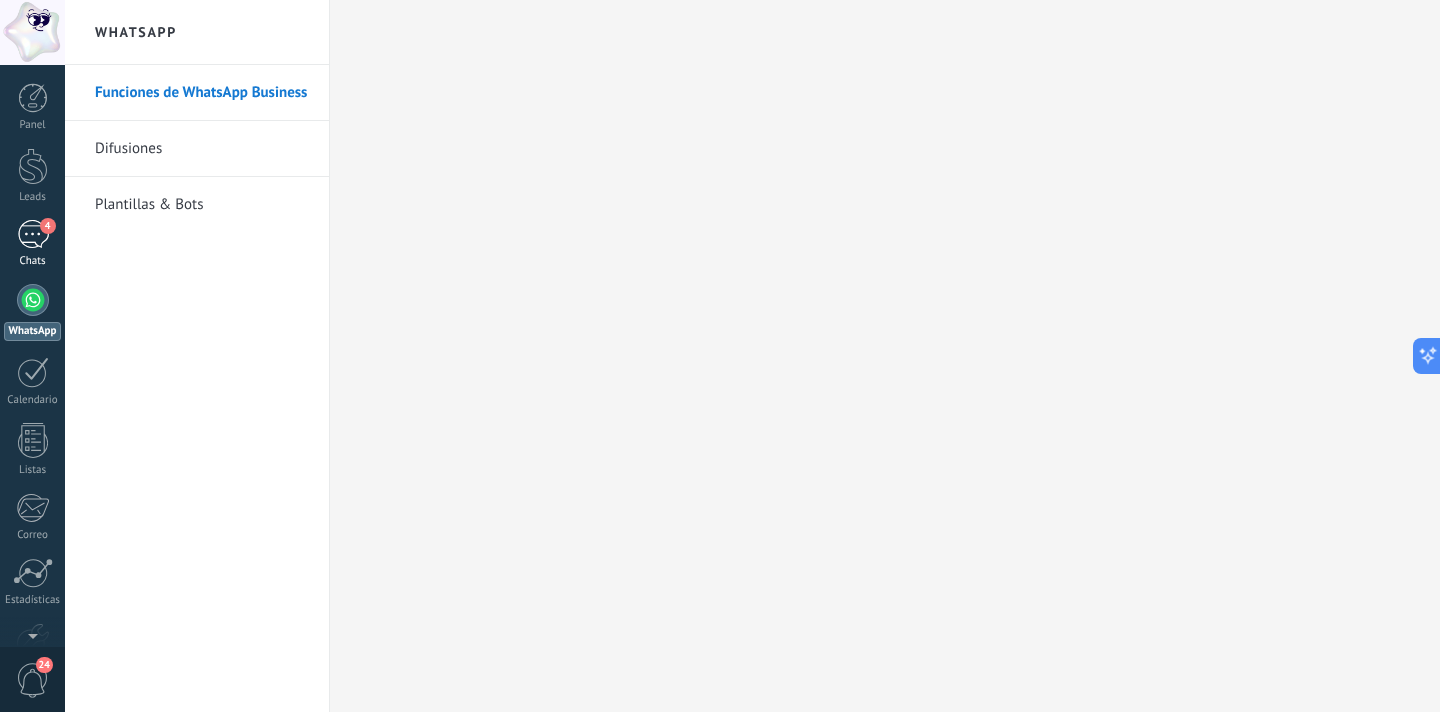 click on "4" at bounding box center [33, 234] 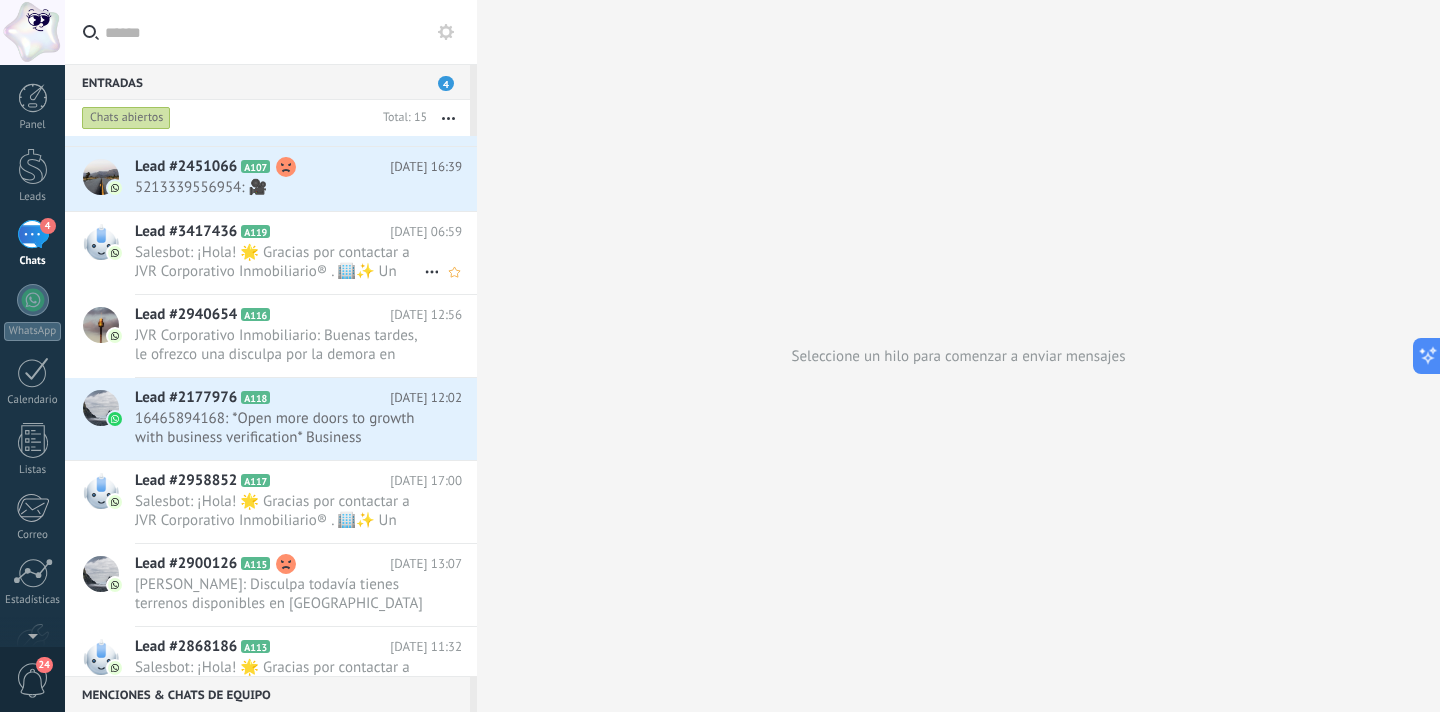 scroll, scrollTop: 0, scrollLeft: 0, axis: both 